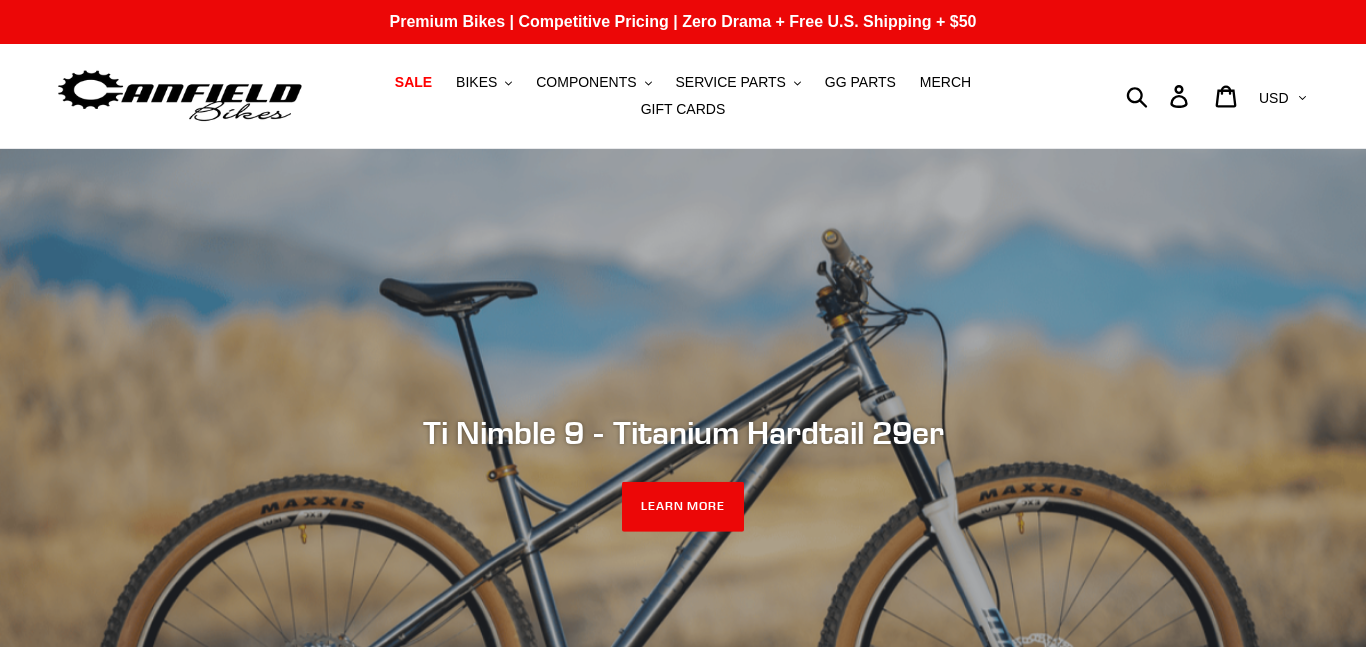 scroll, scrollTop: 0, scrollLeft: 0, axis: both 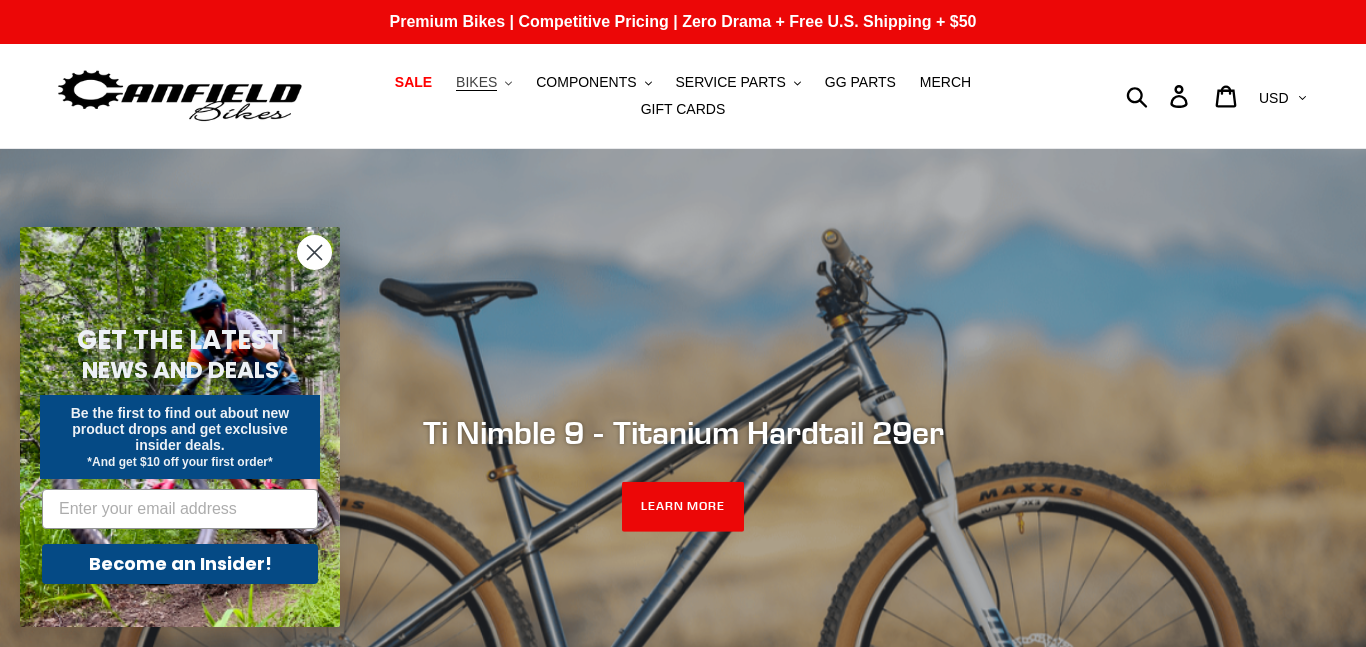 click on "BIKES" at bounding box center (476, 82) 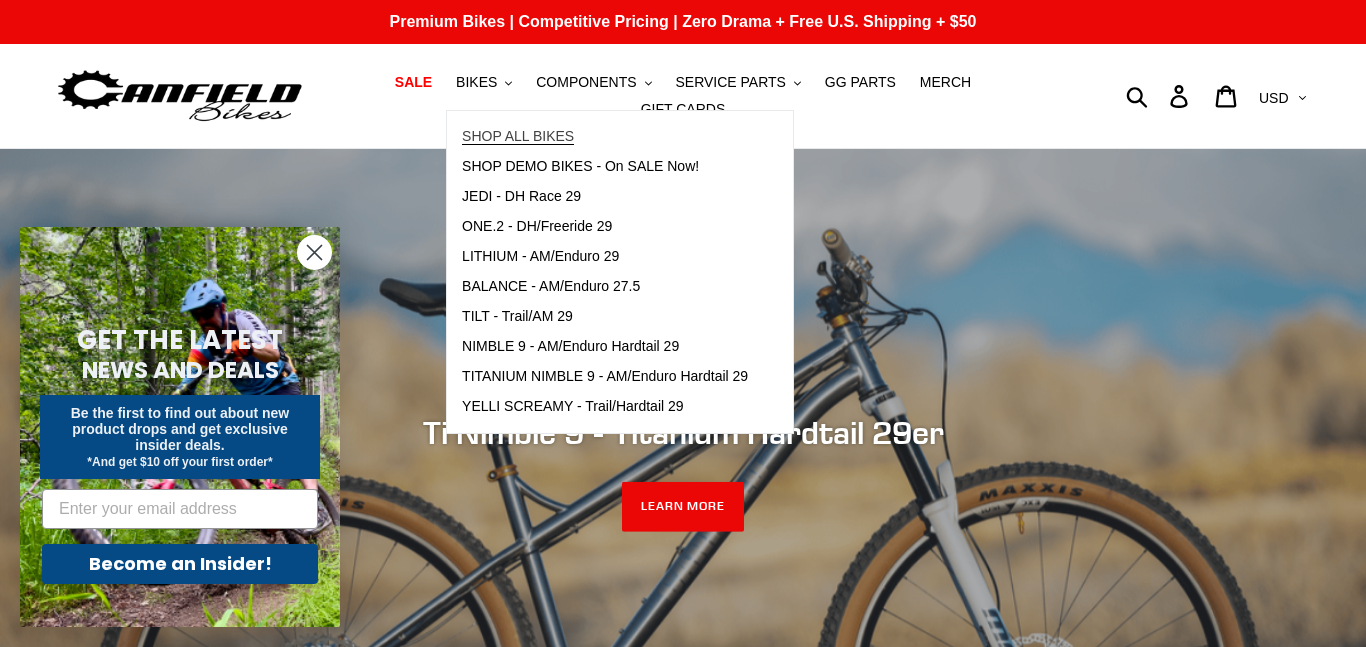 click on "SHOP ALL BIKES" at bounding box center [605, 137] 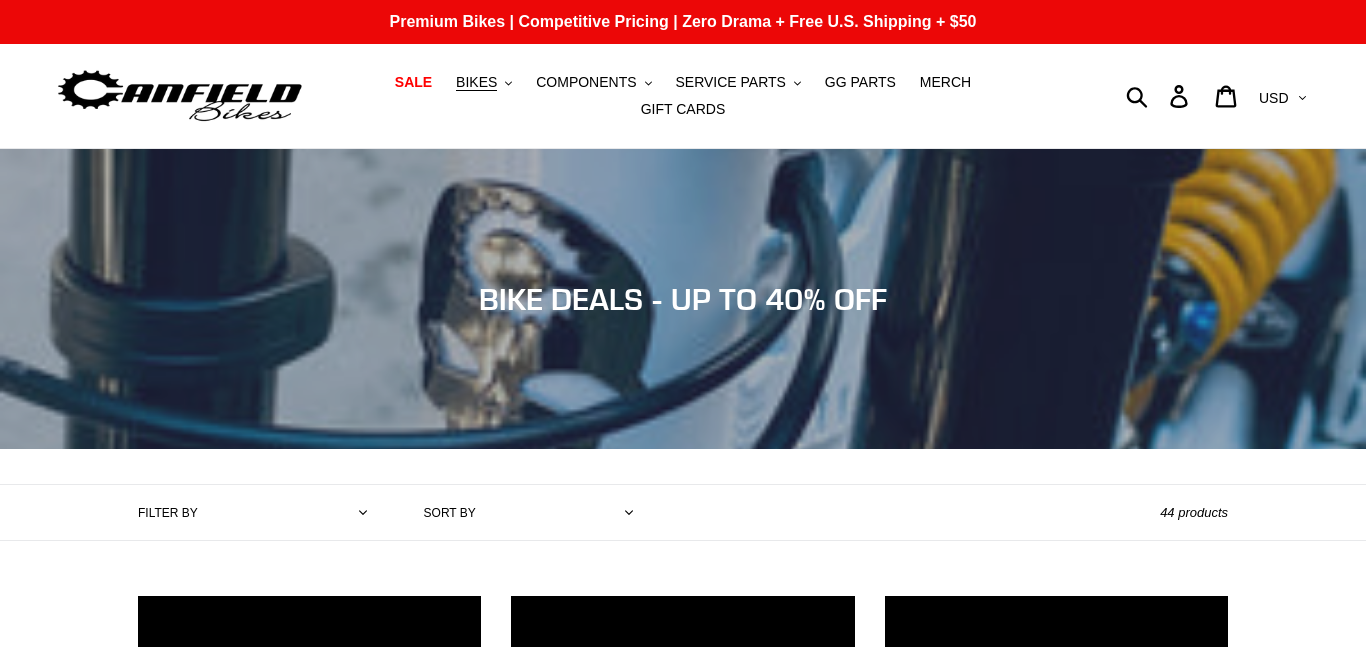 scroll, scrollTop: 0, scrollLeft: 0, axis: both 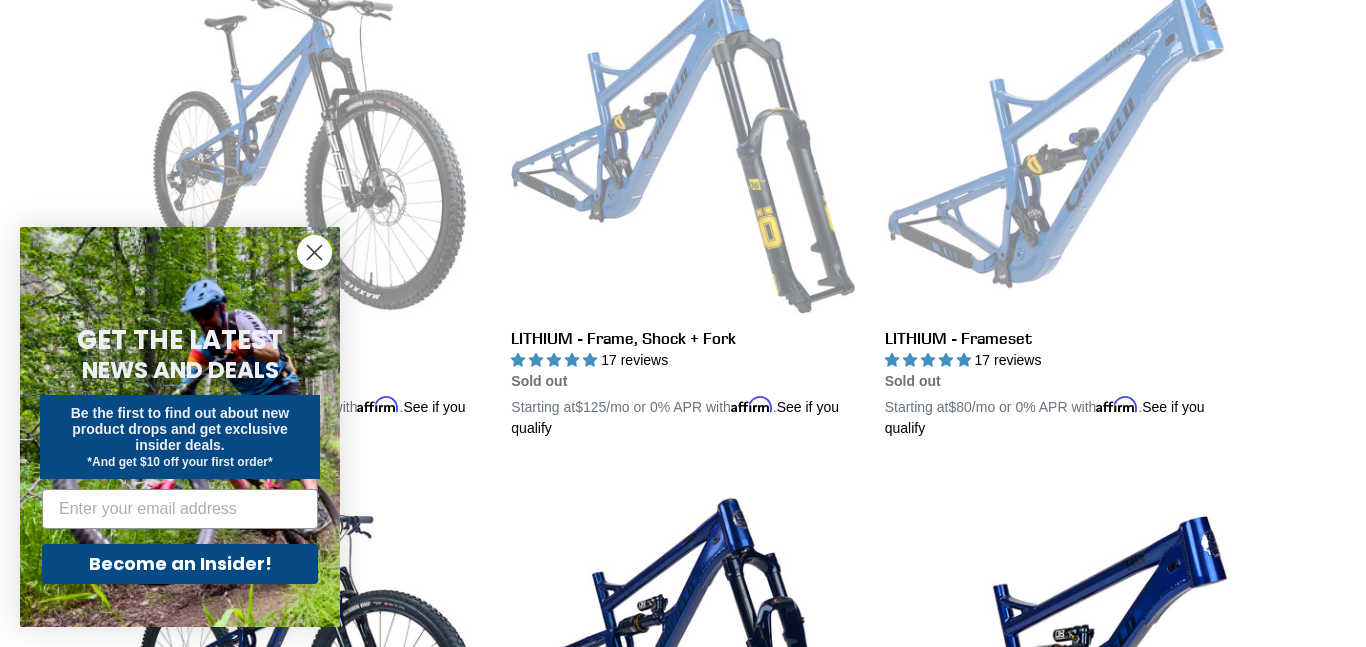 drag, startPoint x: 1363, startPoint y: 21, endPoint x: 1365, endPoint y: 99, distance: 78.025635 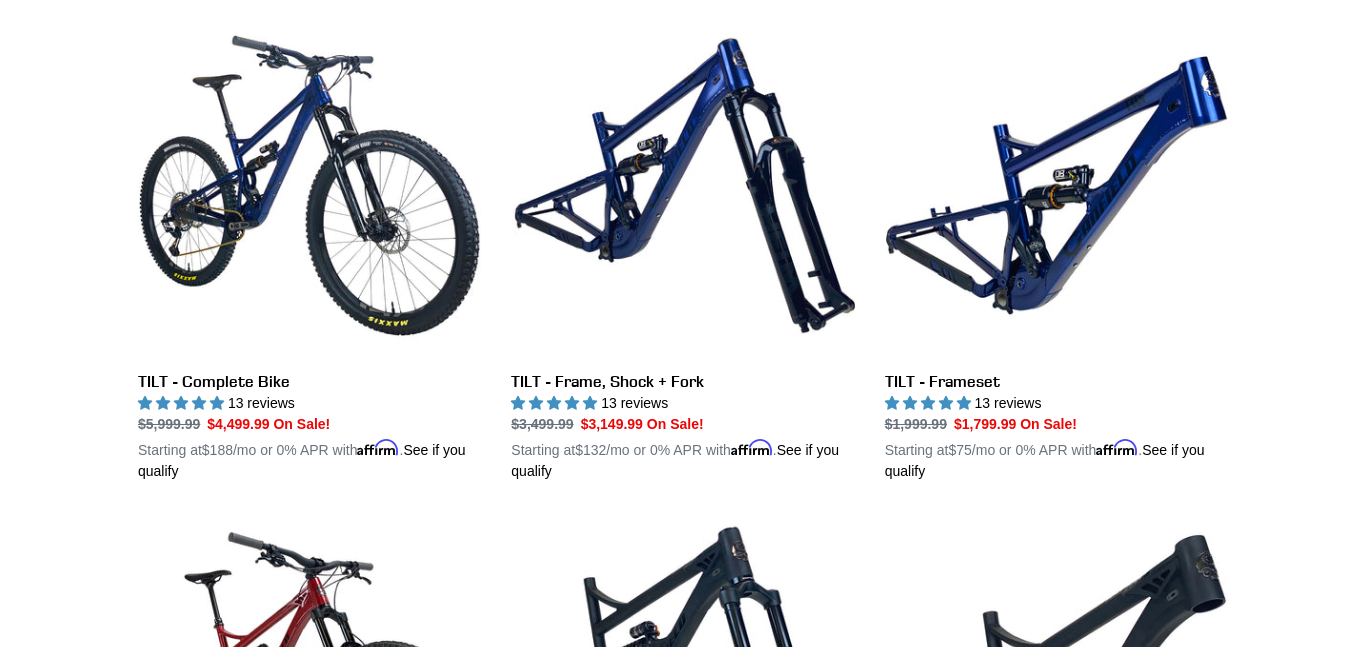 scroll, scrollTop: 1120, scrollLeft: 0, axis: vertical 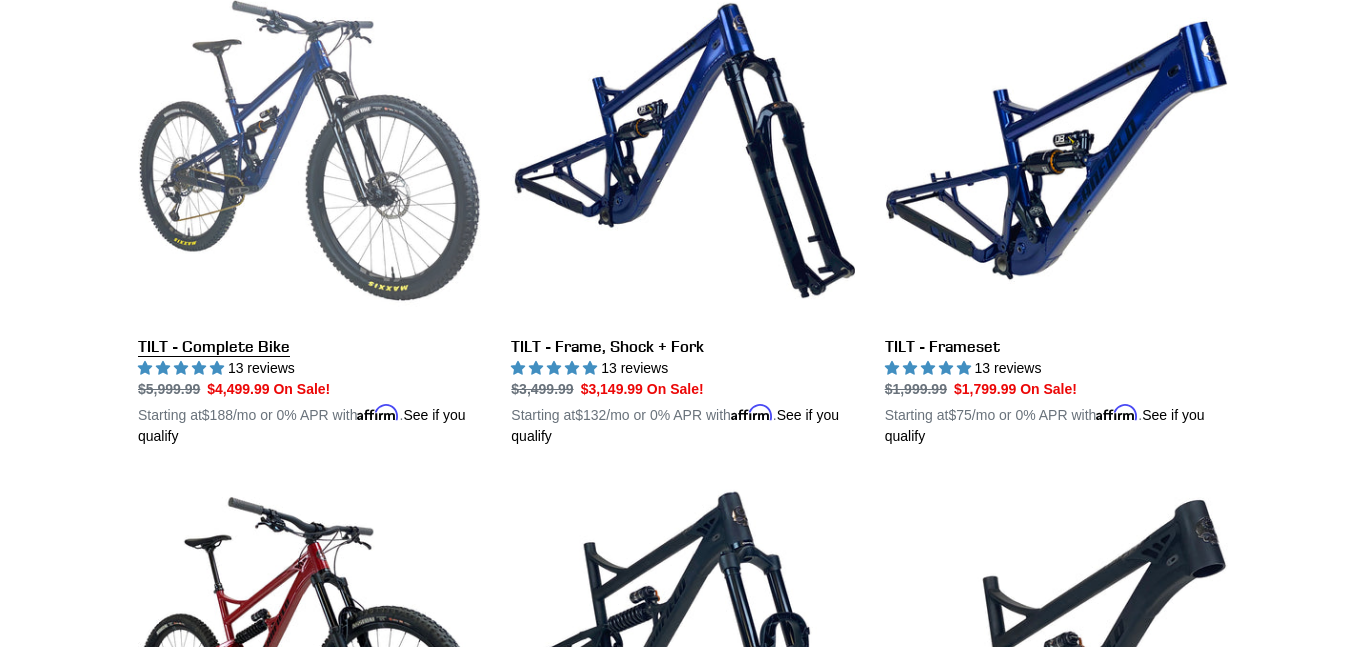 click on "TILT - Complete Bike" at bounding box center (309, 213) 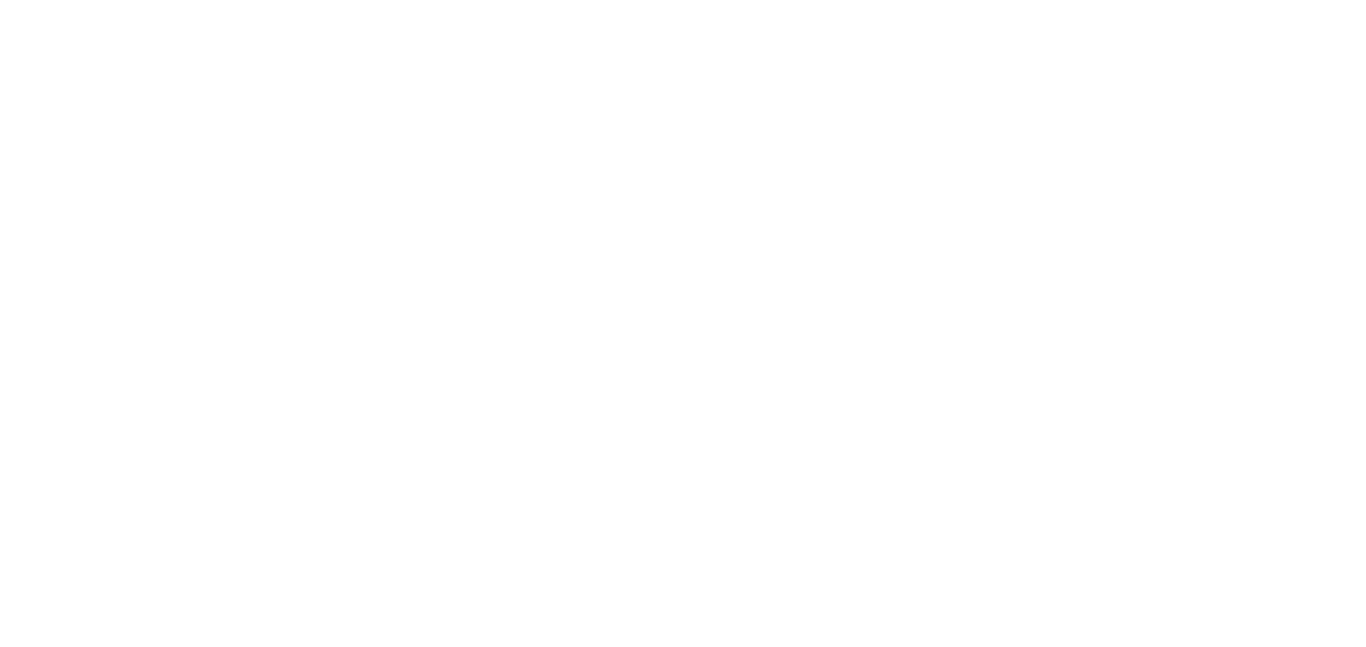 scroll, scrollTop: 0, scrollLeft: 0, axis: both 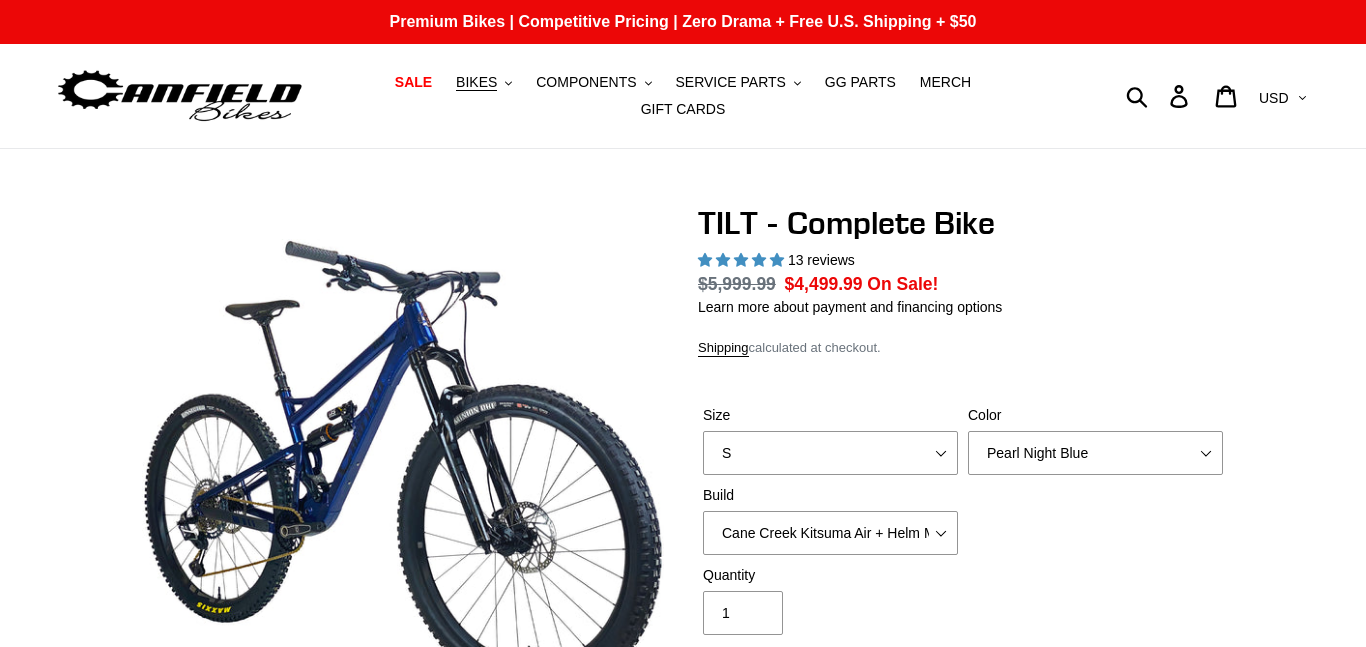 select on "highest-rating" 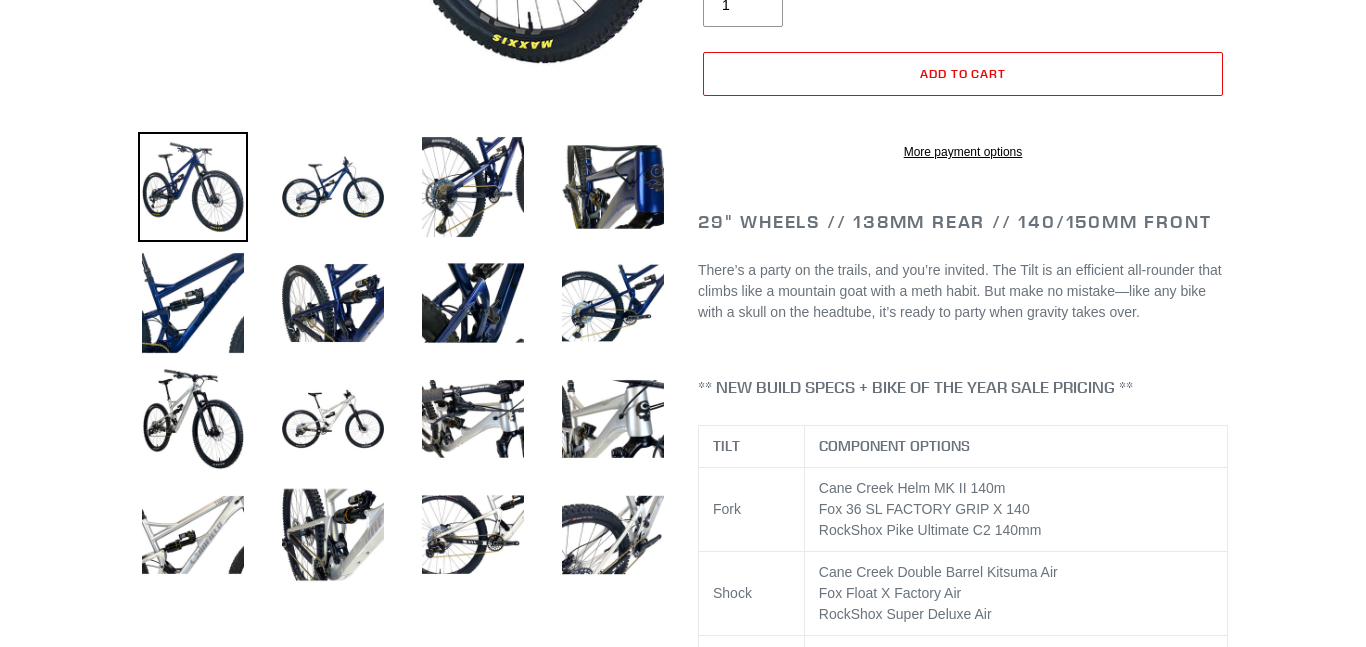 scroll, scrollTop: 646, scrollLeft: 0, axis: vertical 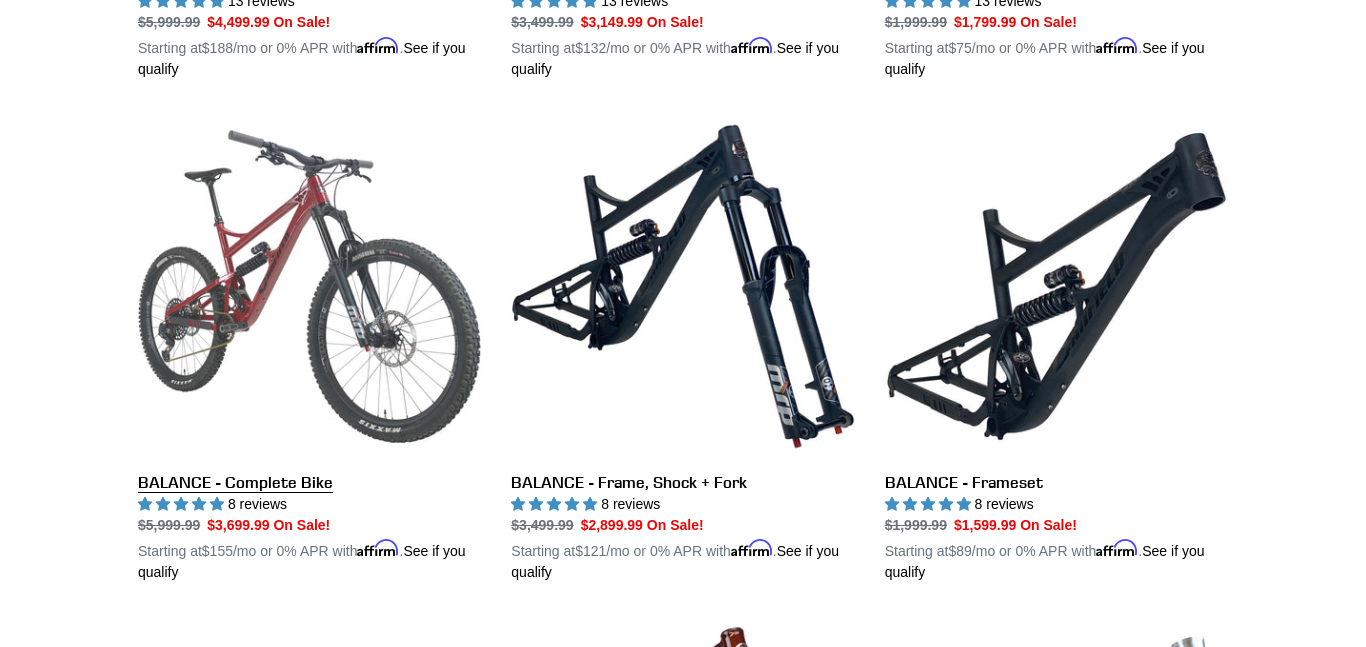 click on "BALANCE - Complete Bike" at bounding box center [309, 349] 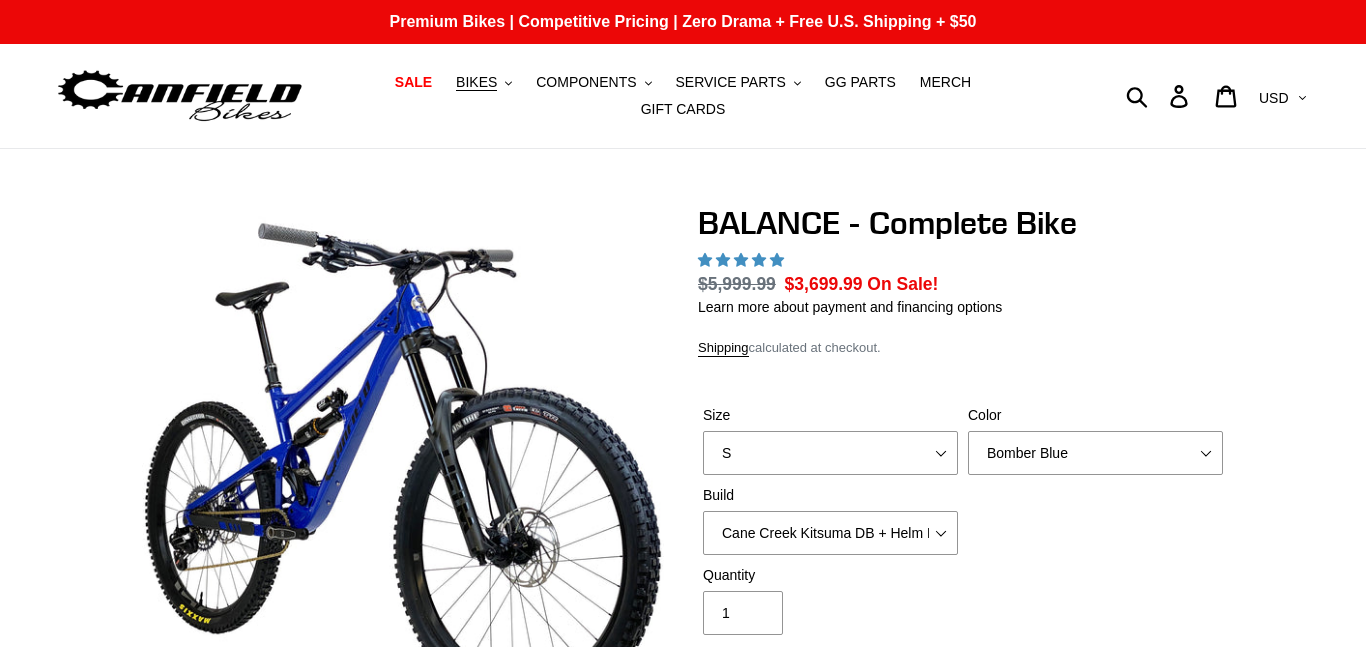scroll, scrollTop: 0, scrollLeft: 0, axis: both 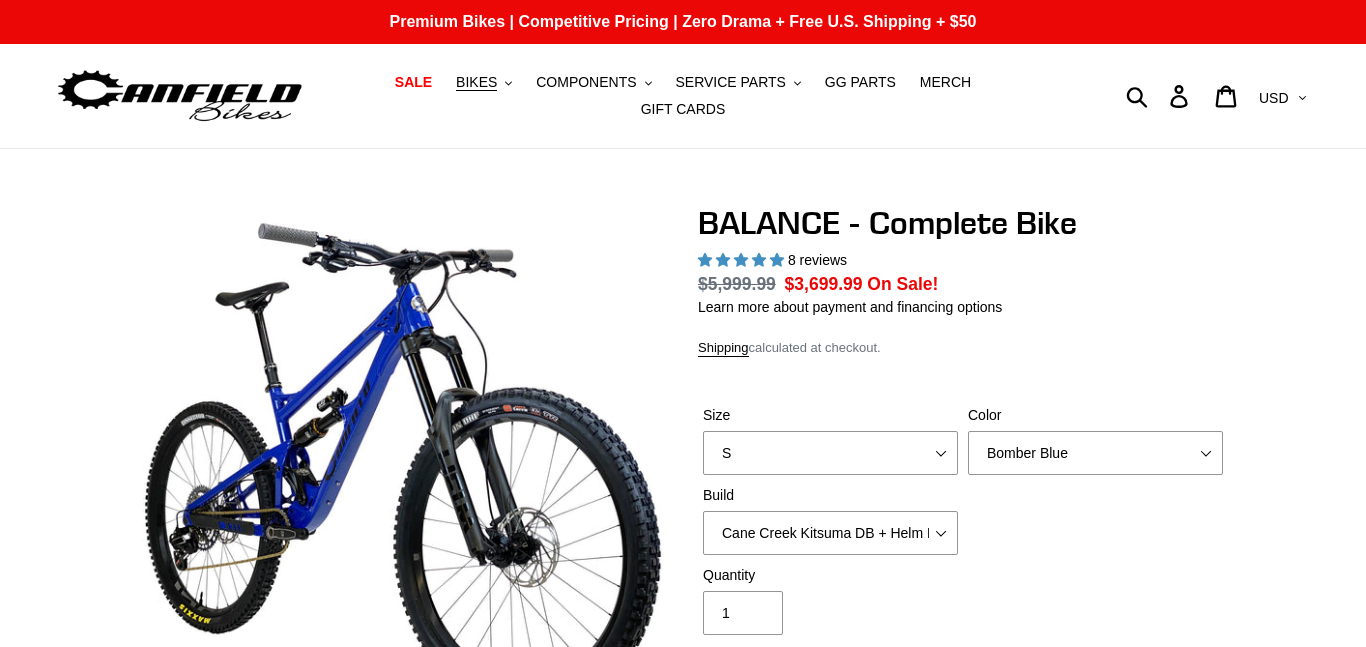 select on "highest-rating" 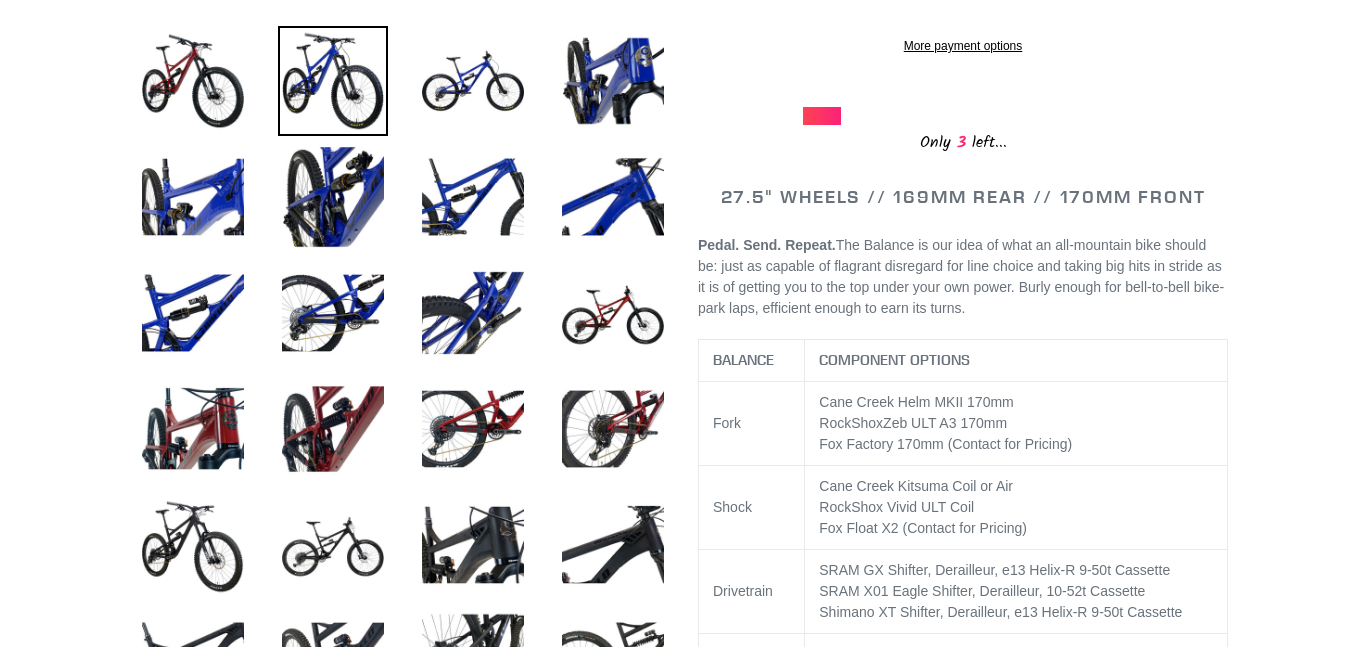 scroll, scrollTop: 760, scrollLeft: 0, axis: vertical 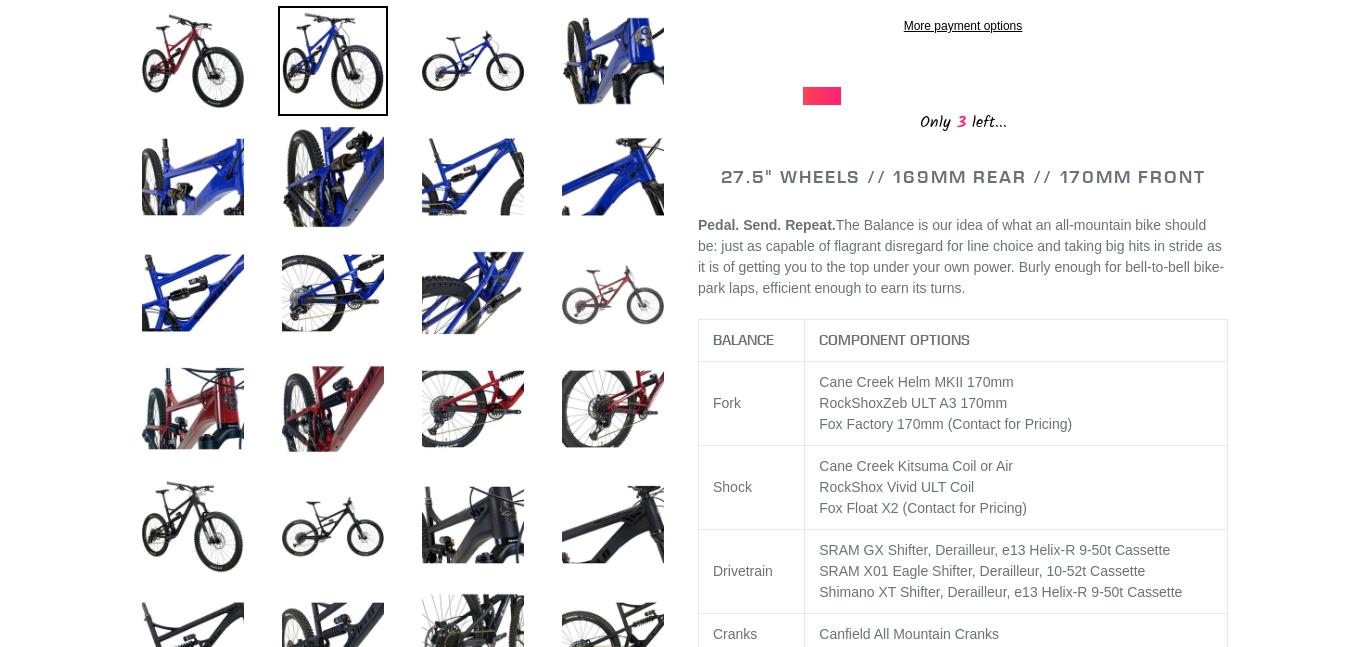 click at bounding box center (613, 293) 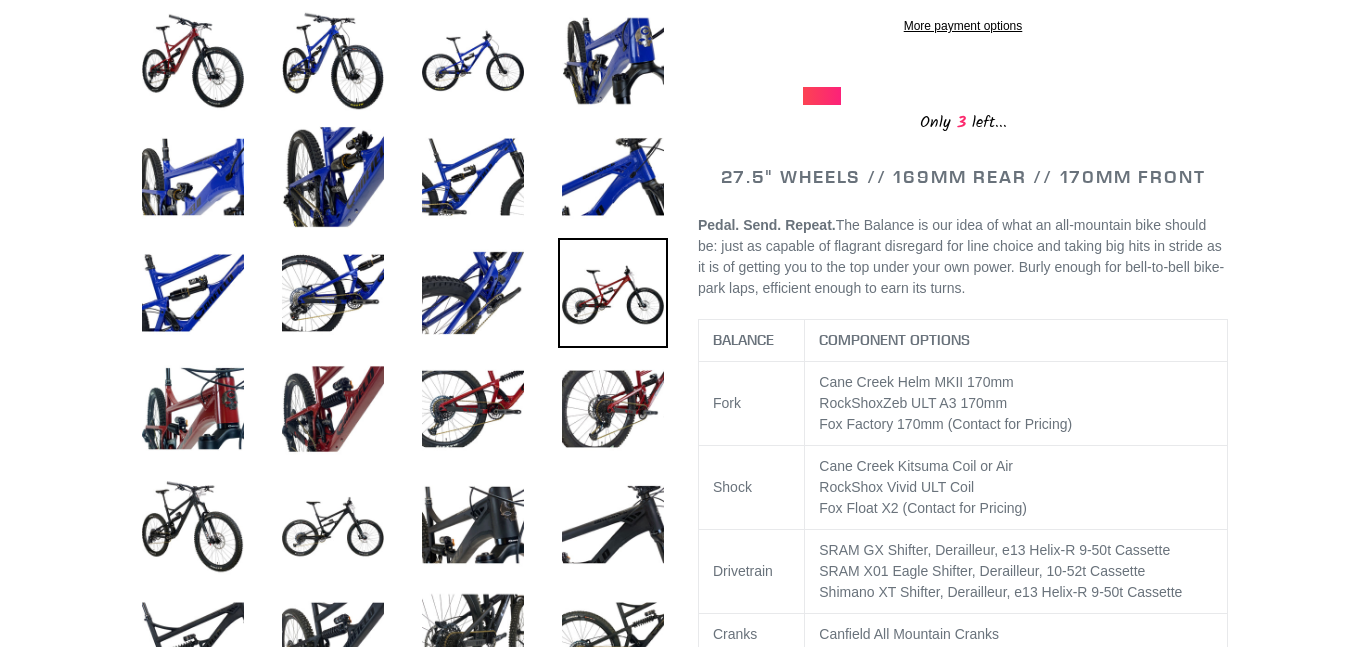 click at bounding box center [613, 293] 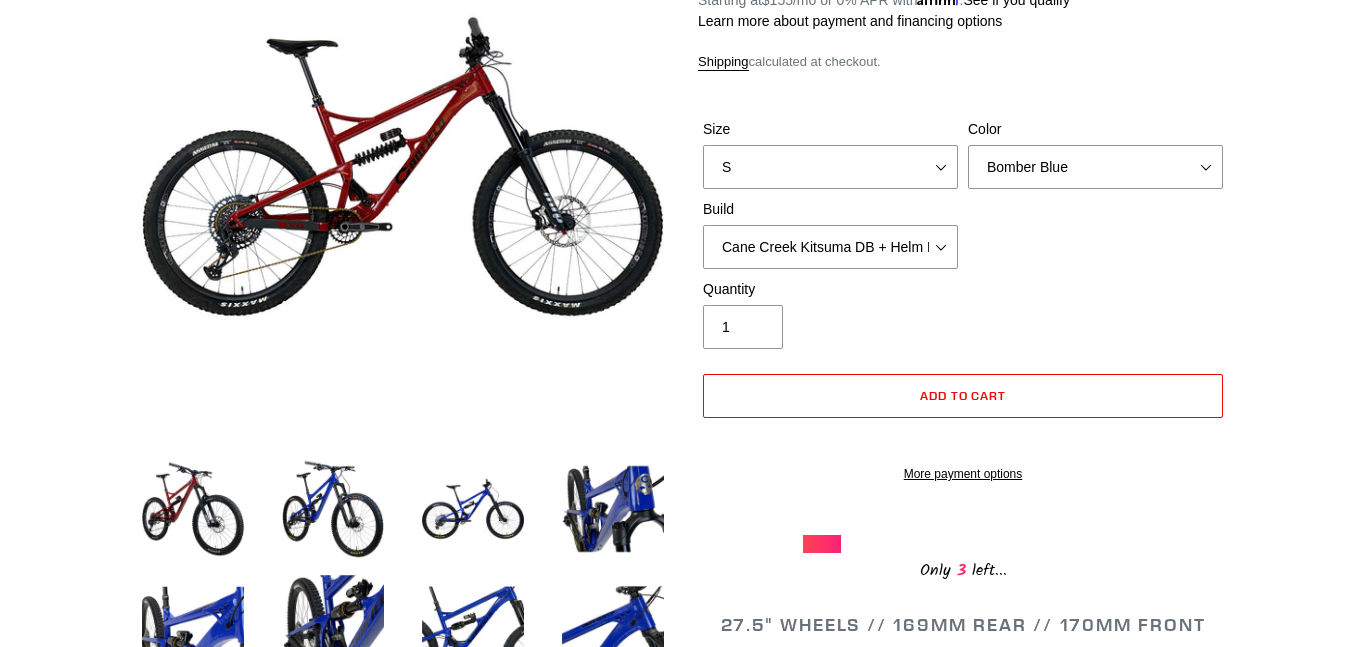 scroll, scrollTop: 270, scrollLeft: 0, axis: vertical 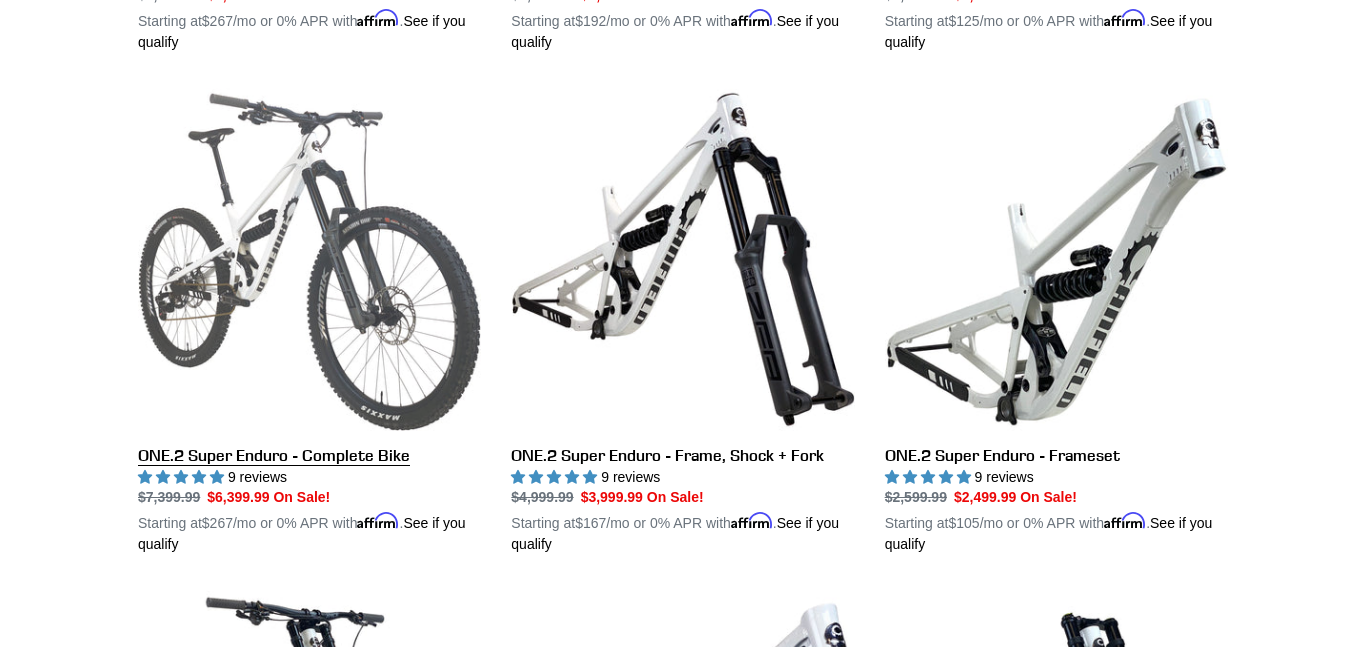 click on "ONE.2 Super Enduro - Complete Bike" at bounding box center (309, 322) 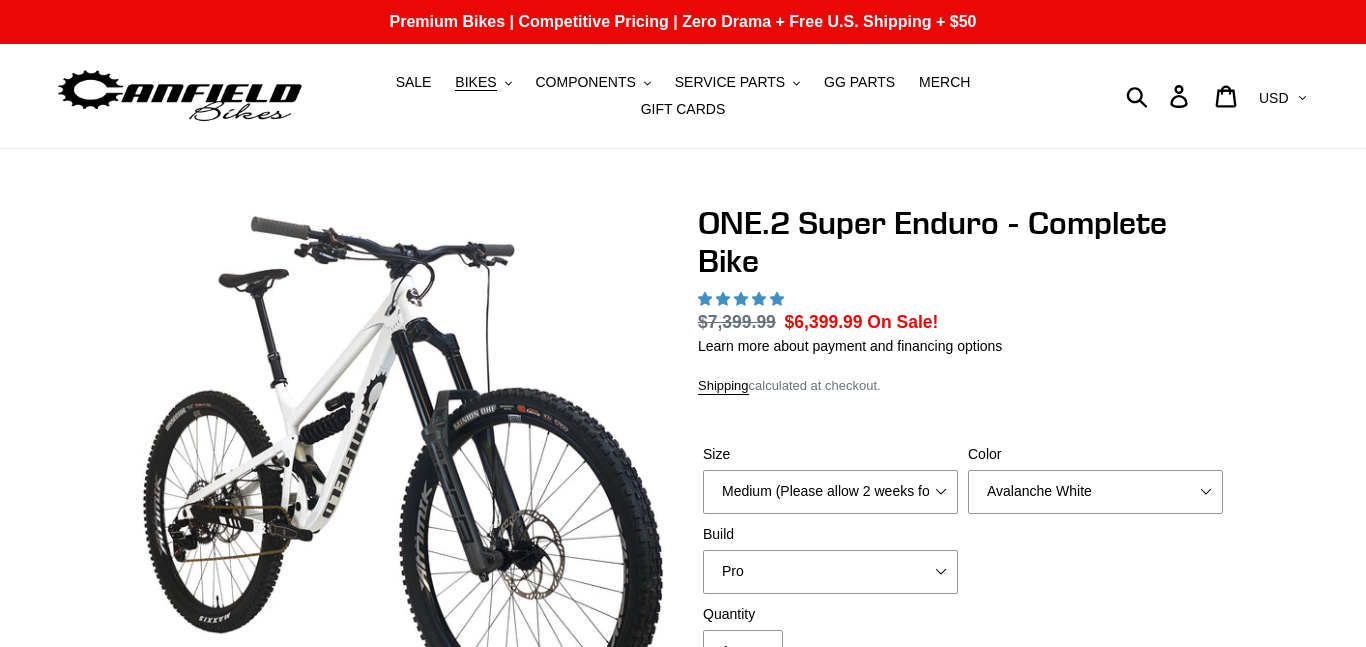 scroll, scrollTop: 0, scrollLeft: 0, axis: both 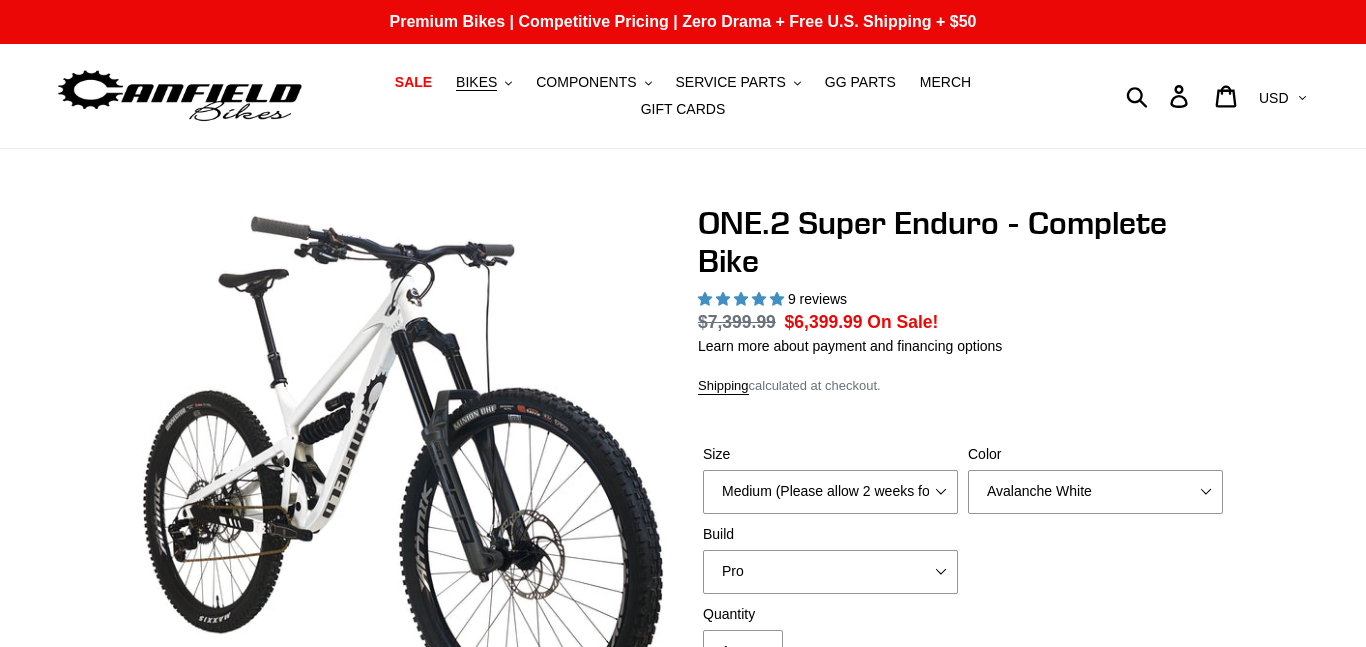 select on "highest-rating" 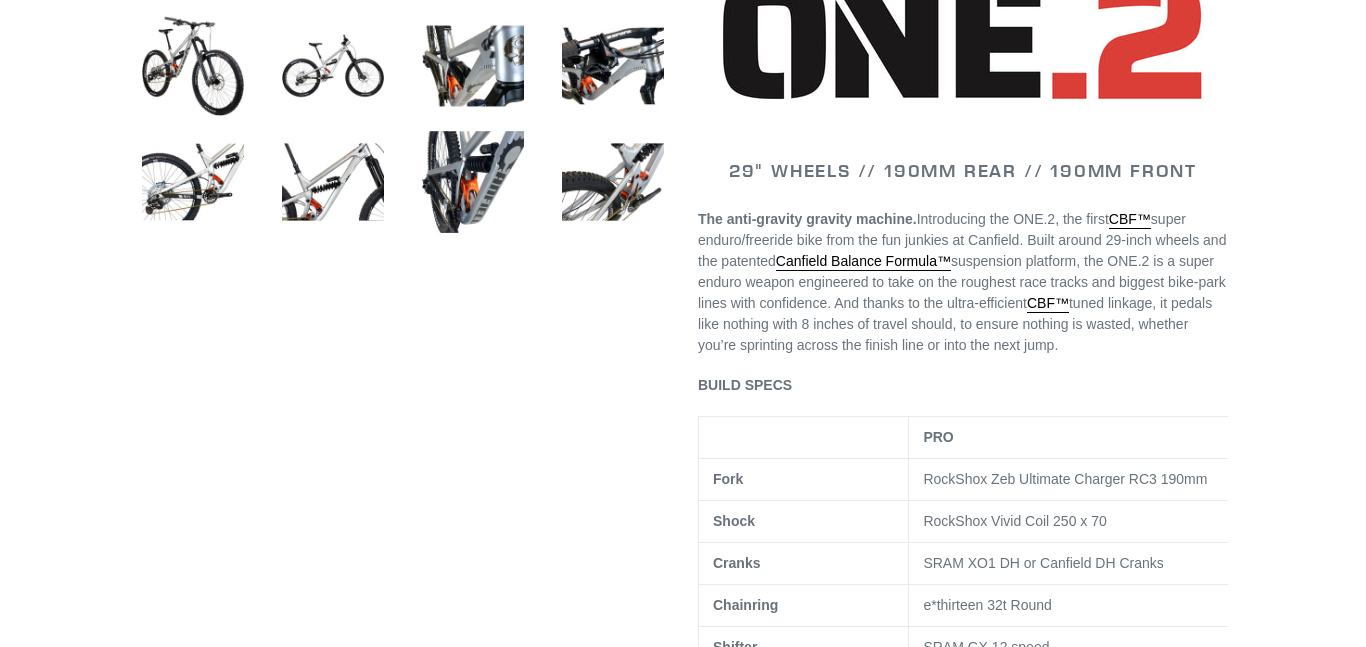 scroll, scrollTop: 956, scrollLeft: 0, axis: vertical 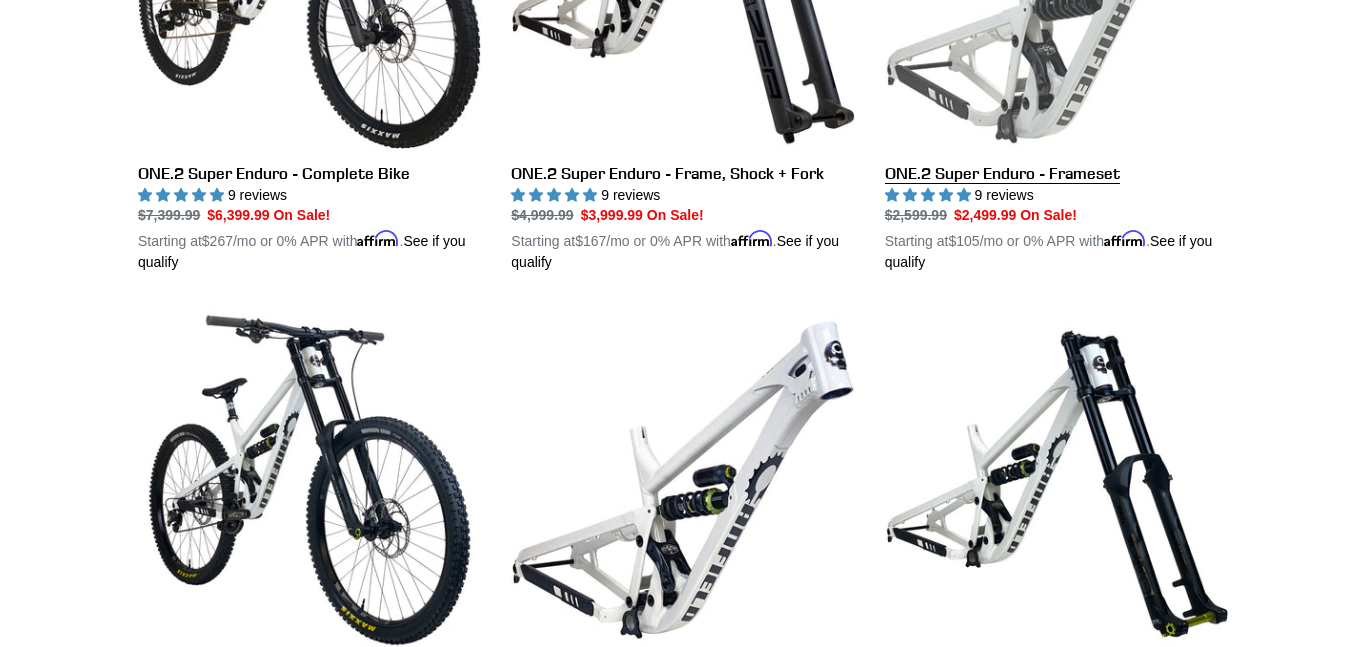 click on "ONE.2 Super Enduro - Frameset" at bounding box center (1056, 40) 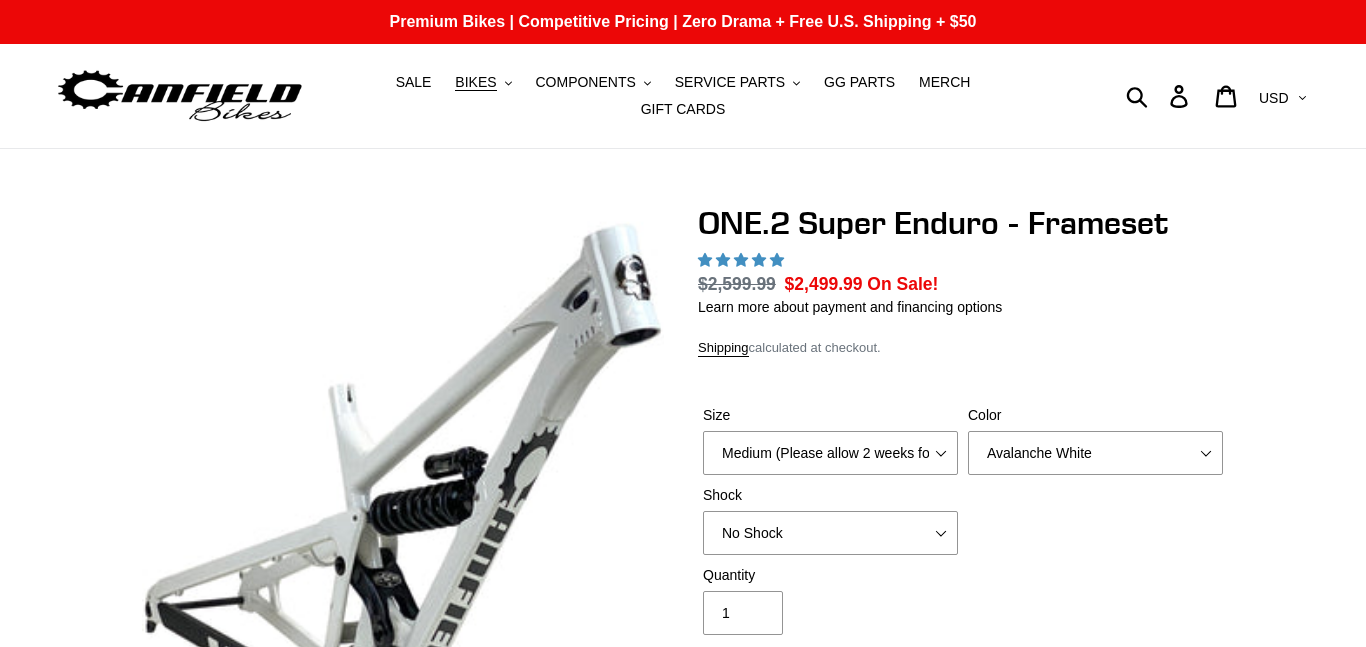 scroll, scrollTop: 0, scrollLeft: 0, axis: both 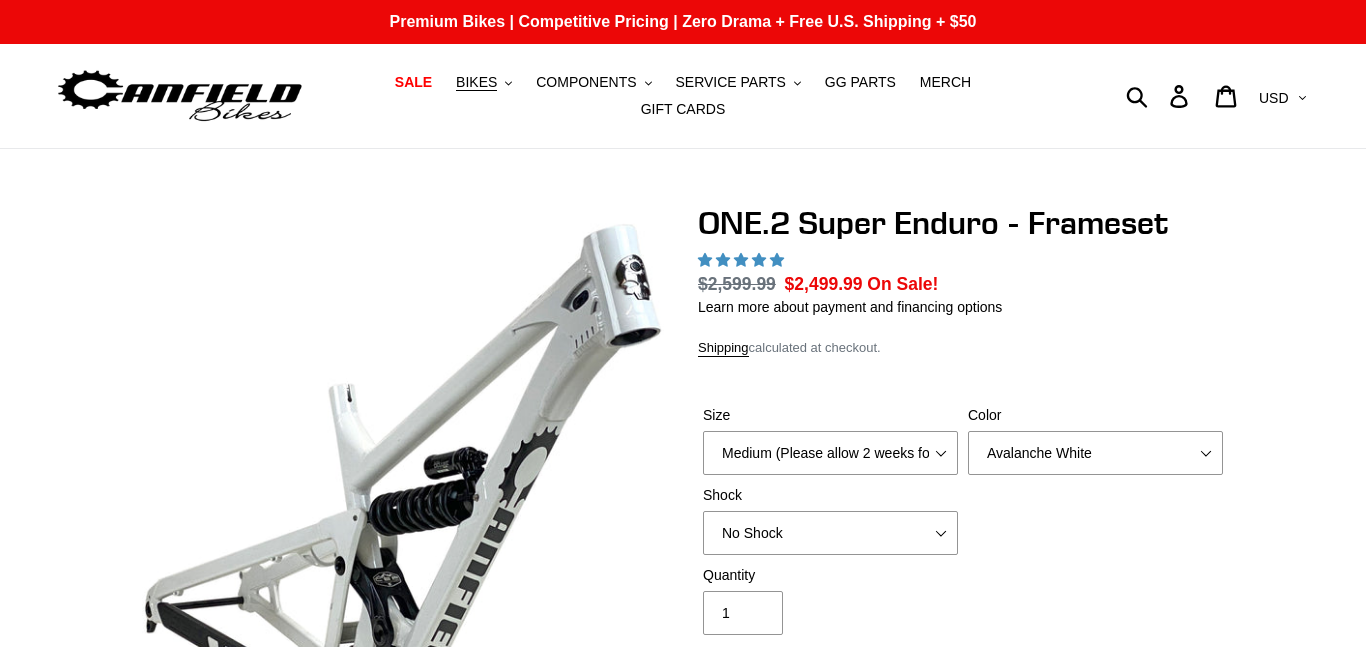 select on "highest-rating" 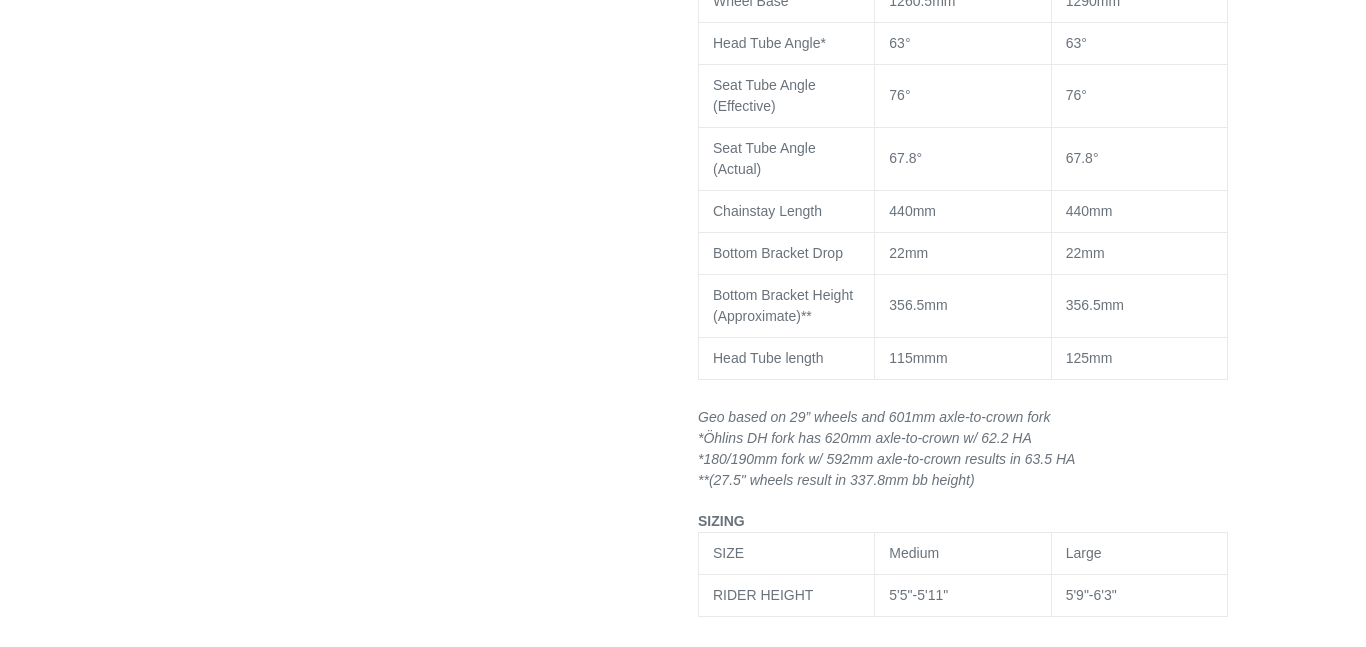 scroll, scrollTop: 2320, scrollLeft: 0, axis: vertical 